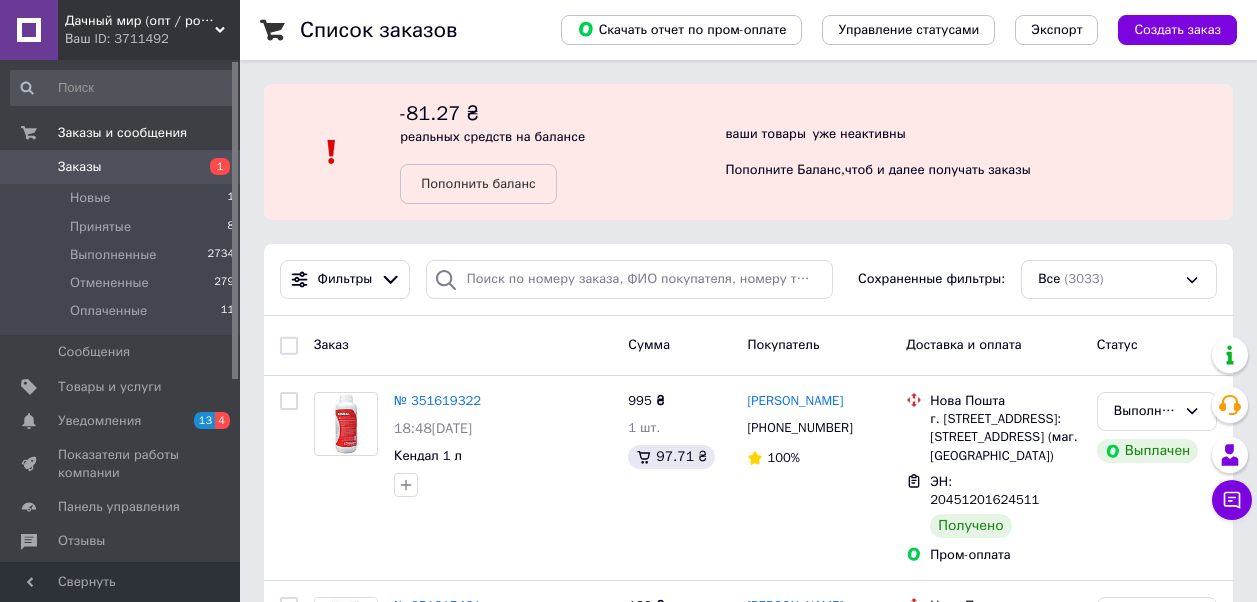 scroll, scrollTop: 0, scrollLeft: 0, axis: both 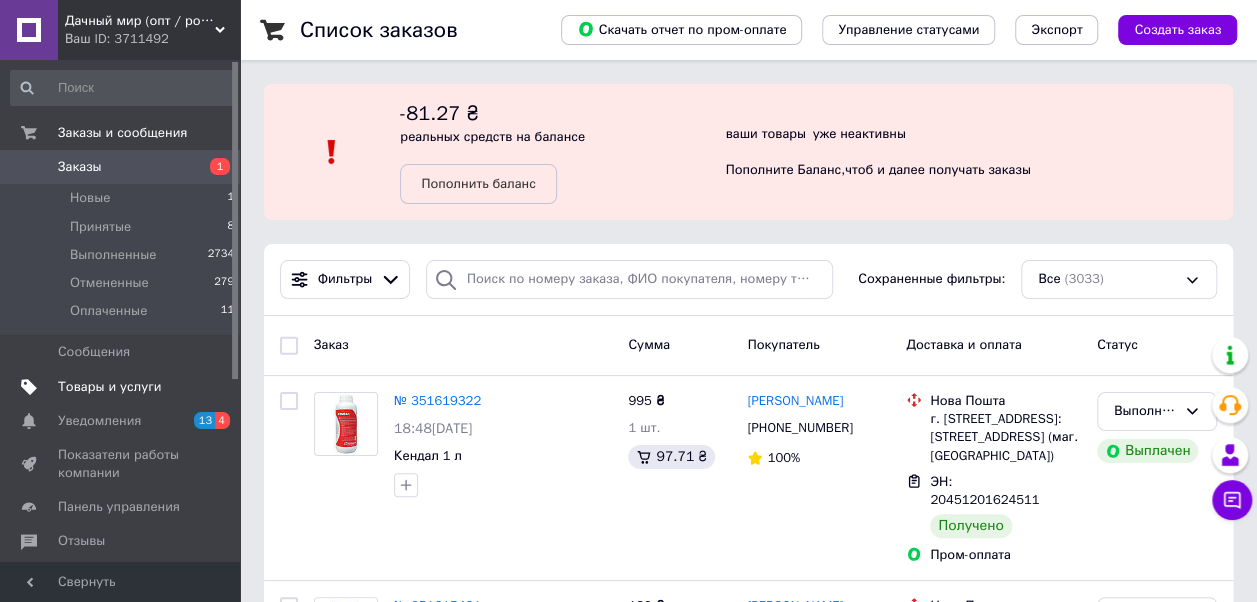 click on "Товары и услуги" at bounding box center (110, 387) 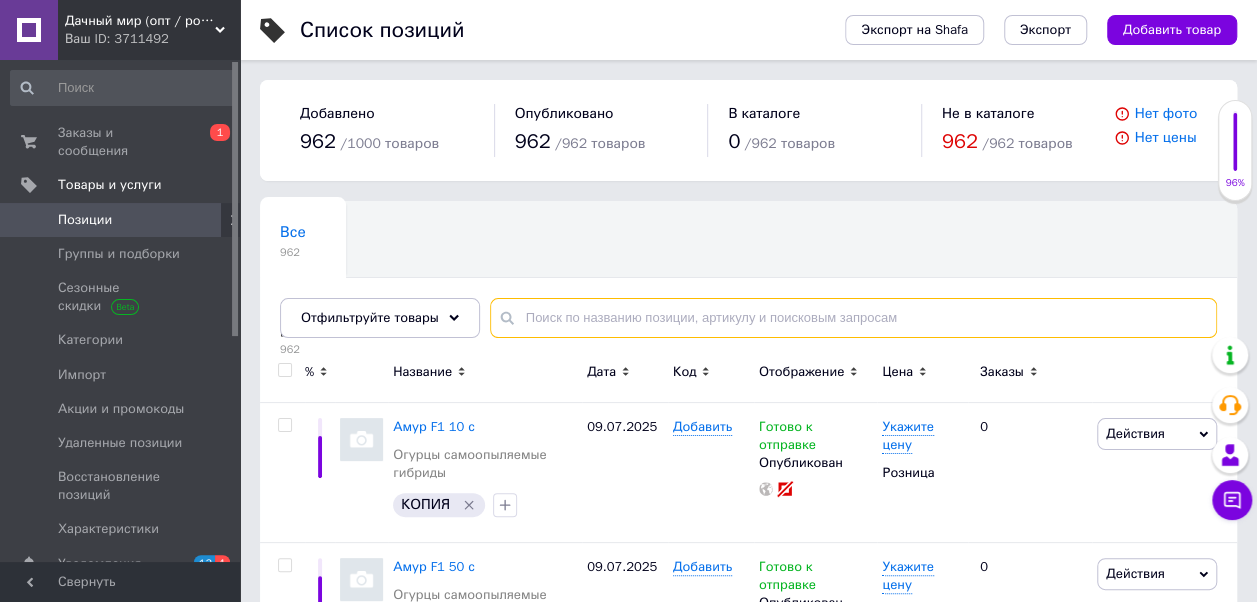 click at bounding box center (853, 318) 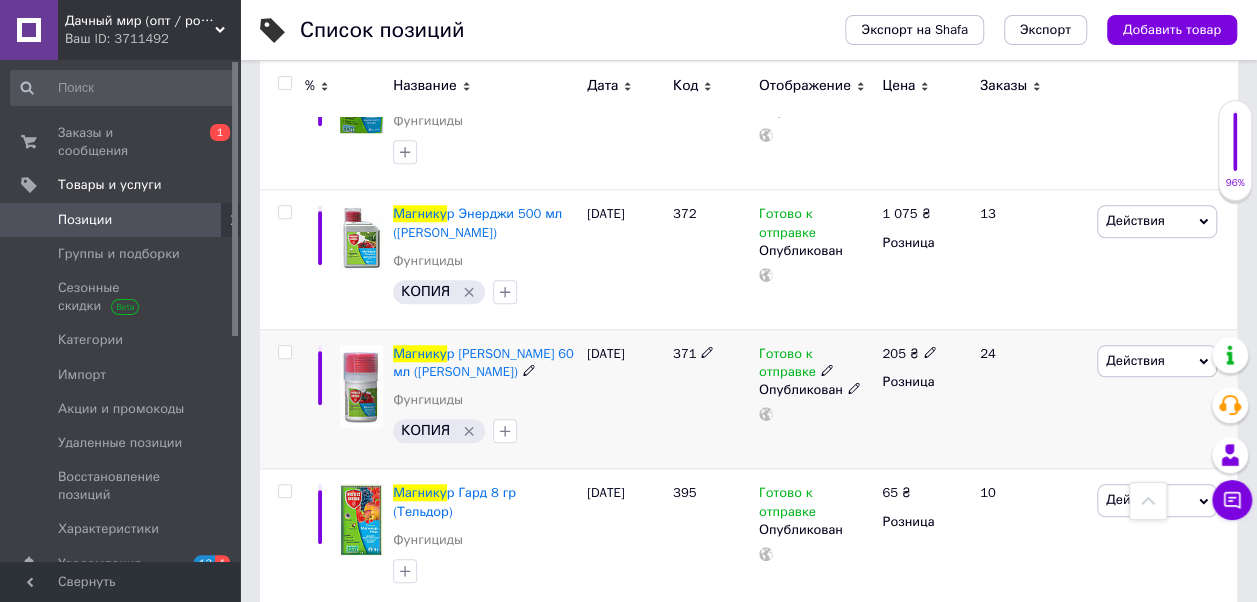 scroll, scrollTop: 800, scrollLeft: 0, axis: vertical 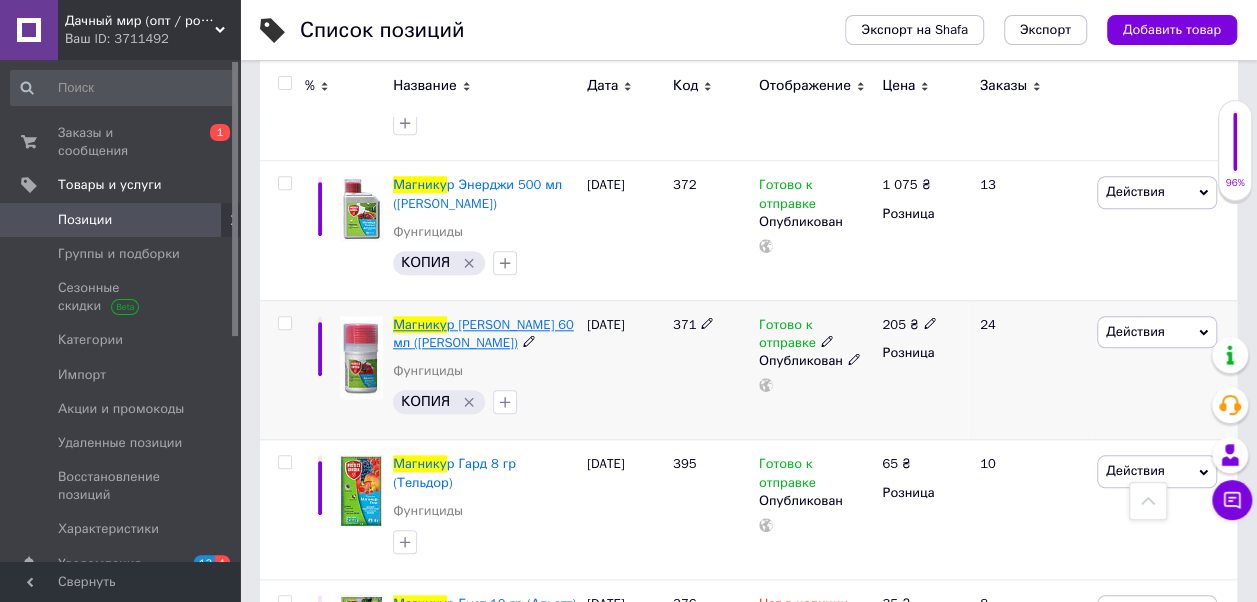 type on "магнику" 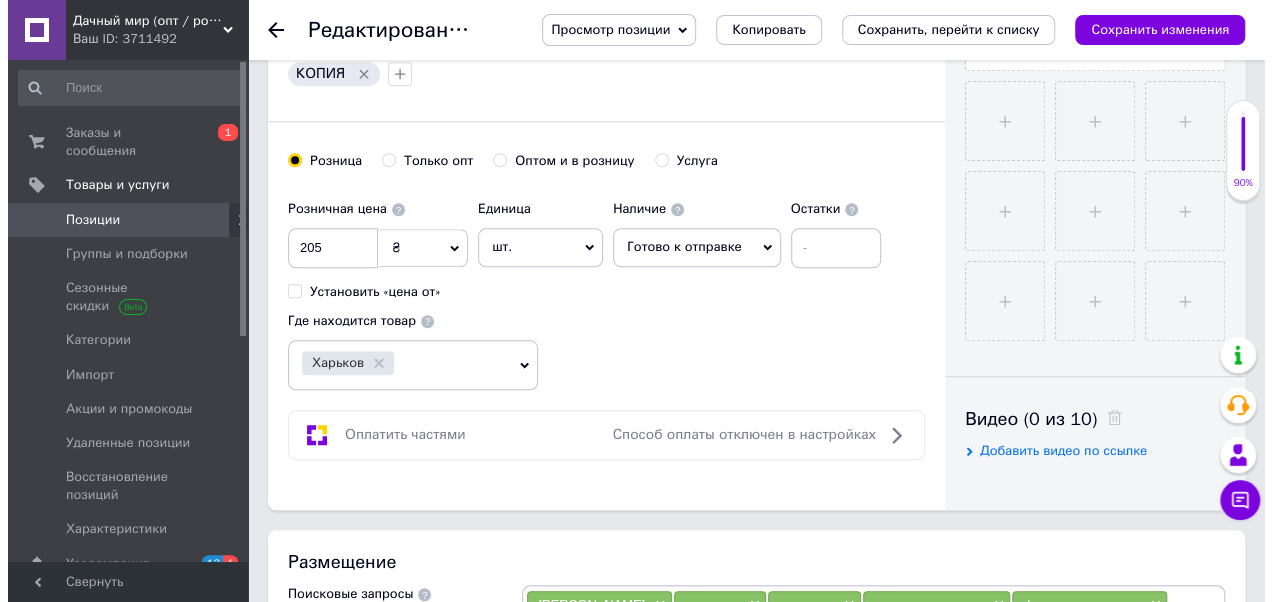 scroll, scrollTop: 400, scrollLeft: 0, axis: vertical 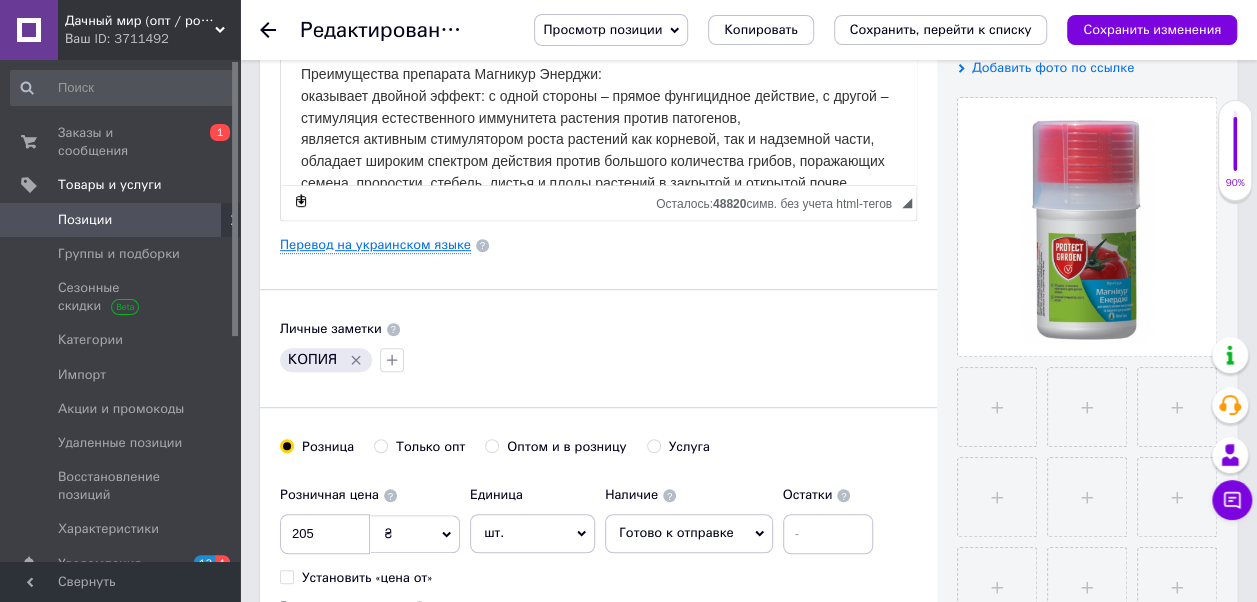click on "Перевод на украинском языке" at bounding box center (375, 245) 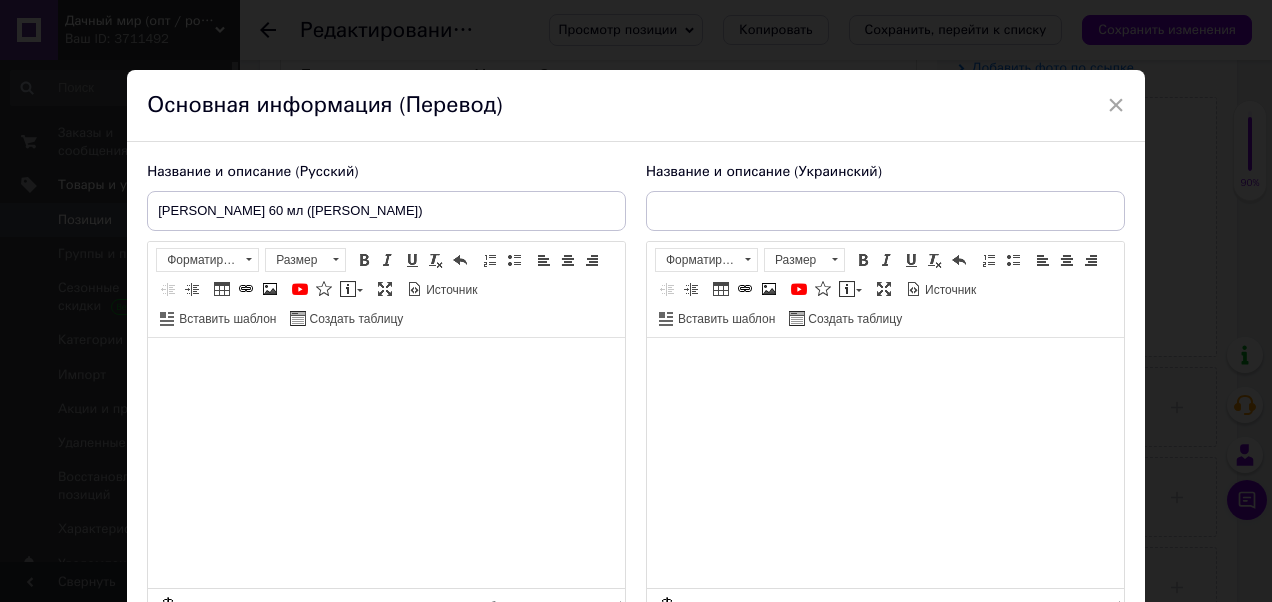 type on "[PERSON_NAME] 60 мл ([PERSON_NAME])" 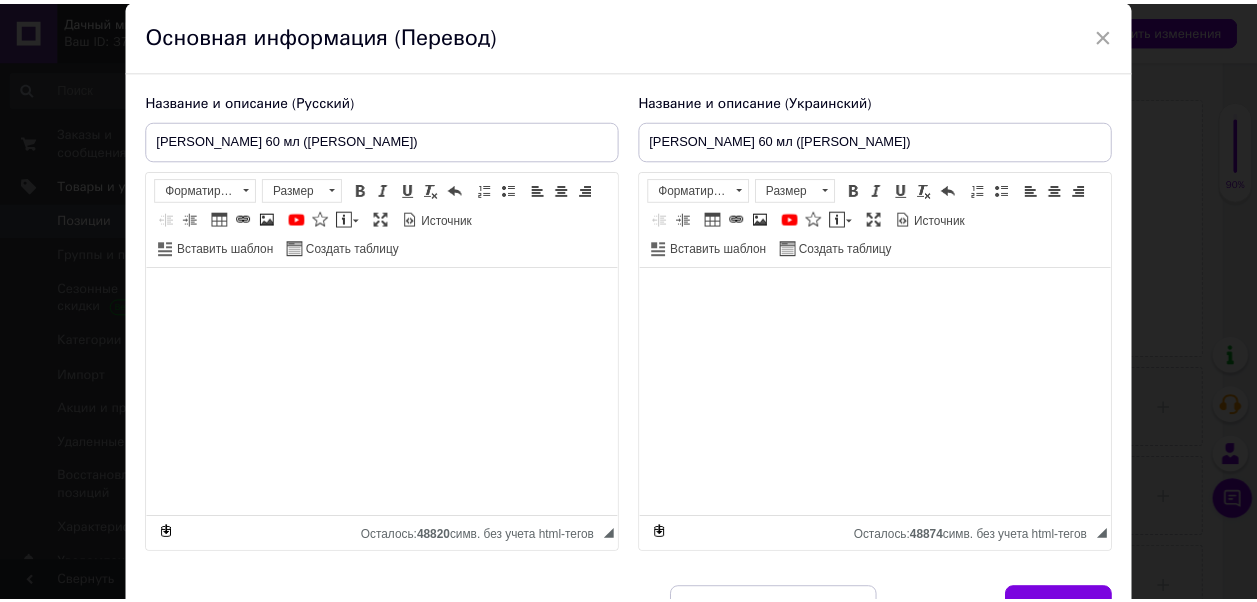 scroll, scrollTop: 0, scrollLeft: 0, axis: both 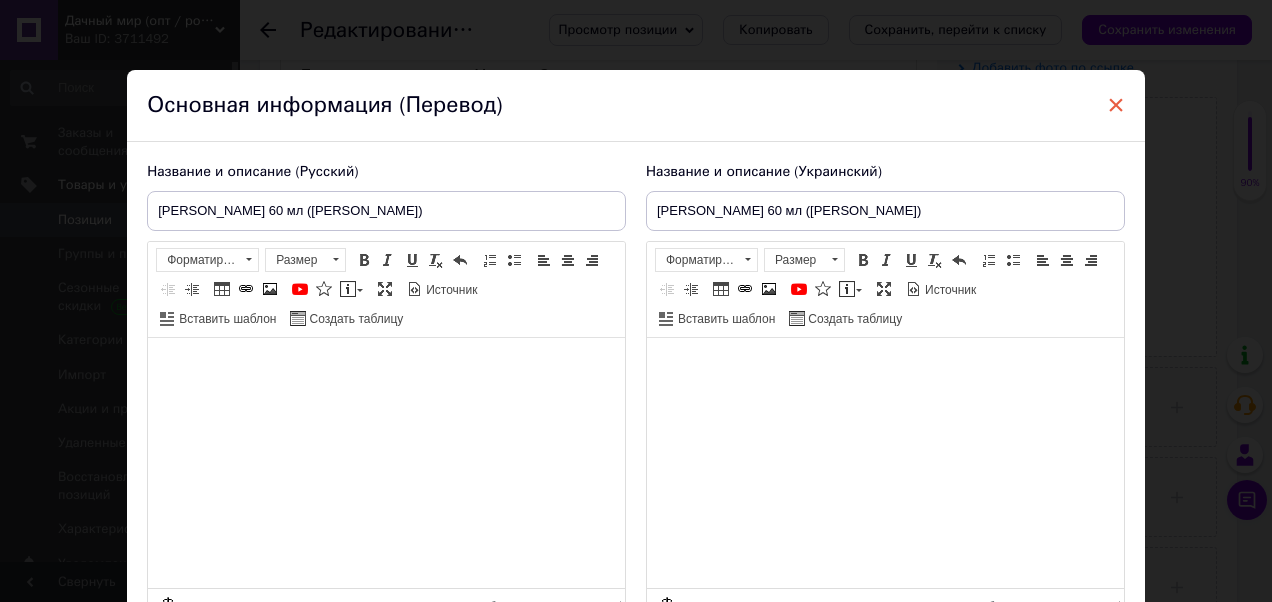 click on "×" at bounding box center [1116, 105] 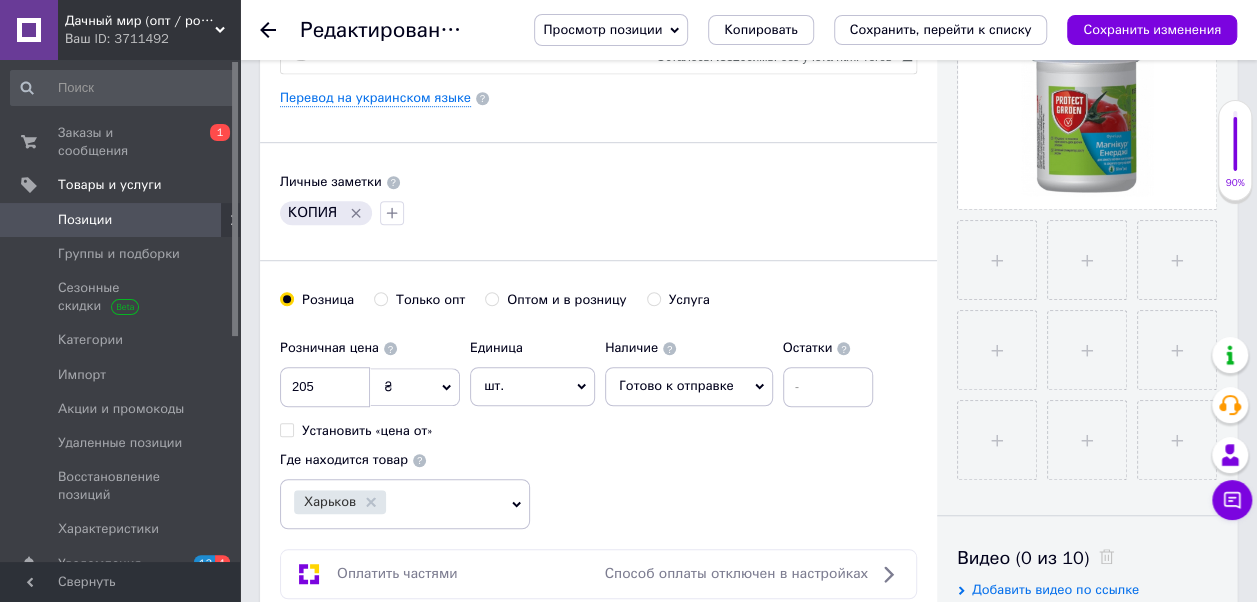 scroll, scrollTop: 400, scrollLeft: 0, axis: vertical 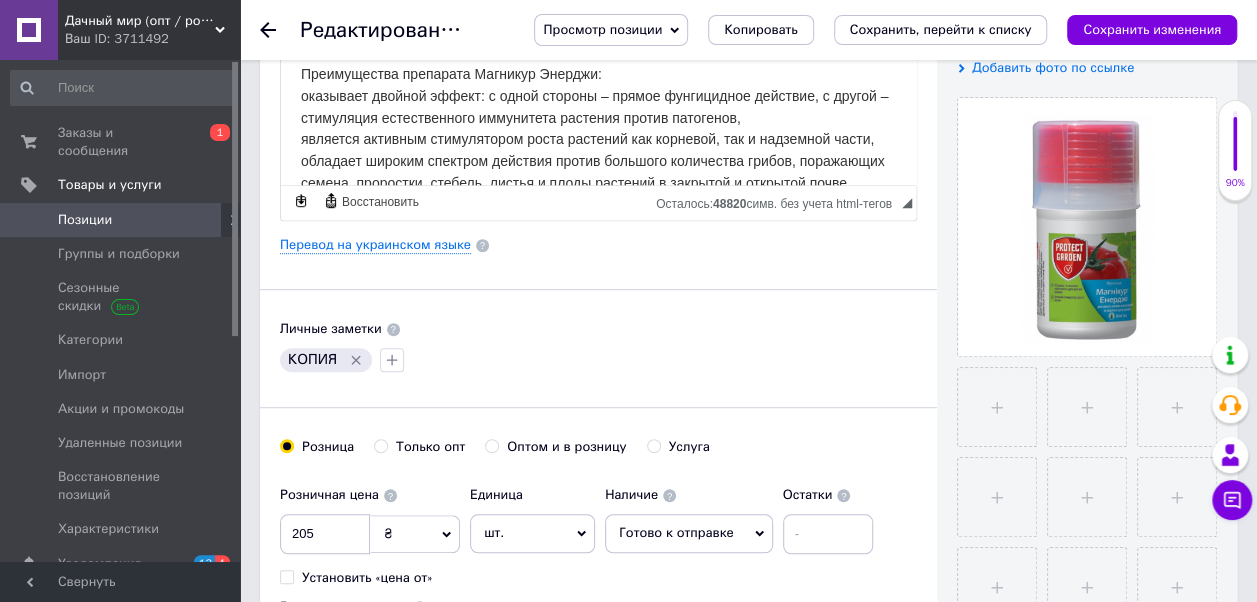 click 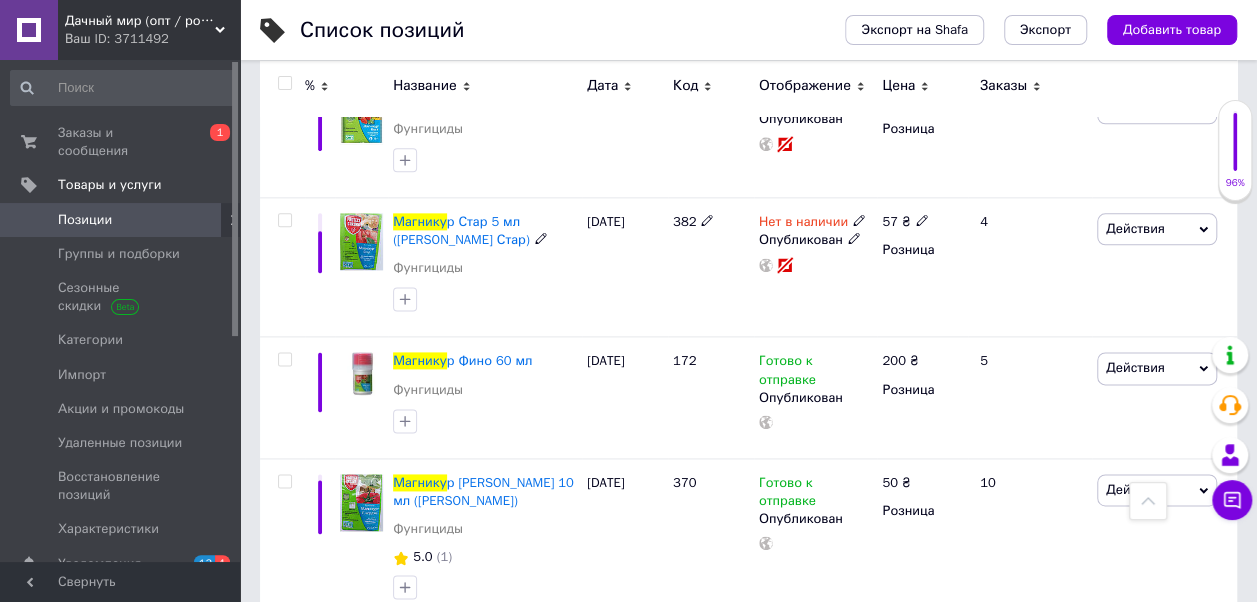 scroll, scrollTop: 1184, scrollLeft: 0, axis: vertical 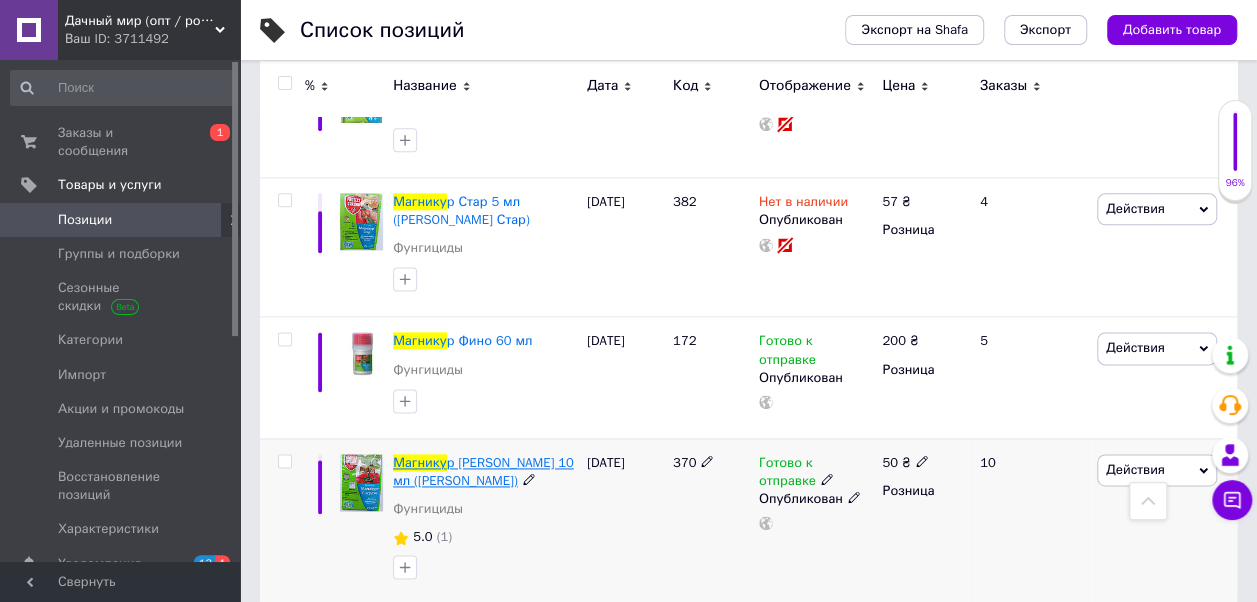 click on "р [PERSON_NAME] 10 мл ([PERSON_NAME])" at bounding box center [483, 471] 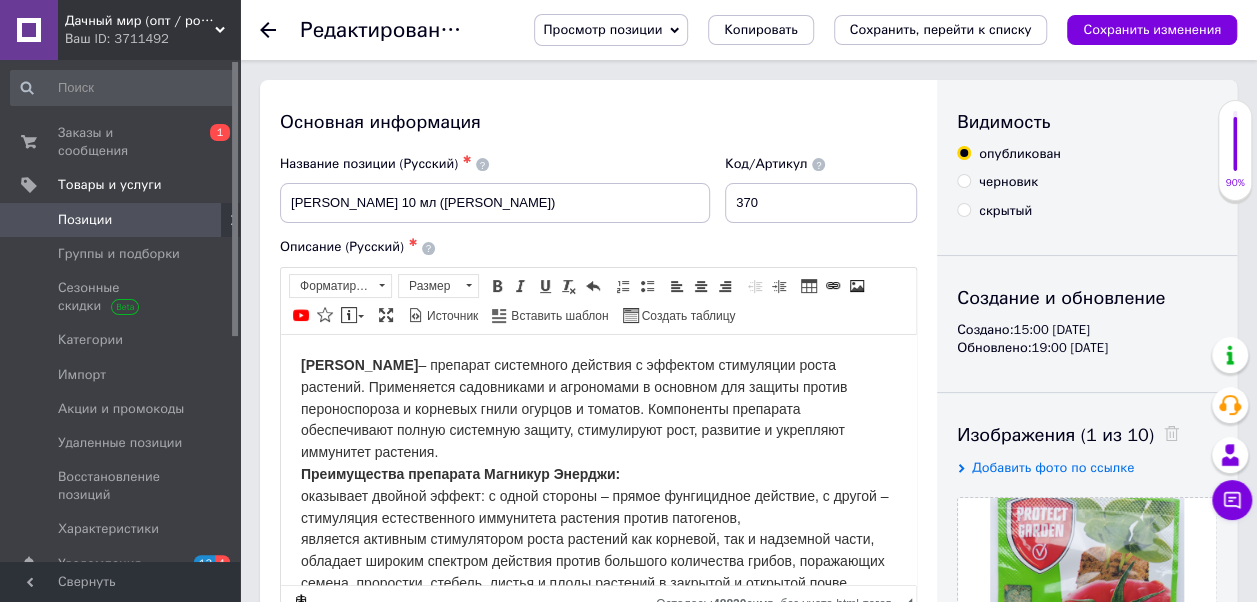 scroll, scrollTop: 198, scrollLeft: 0, axis: vertical 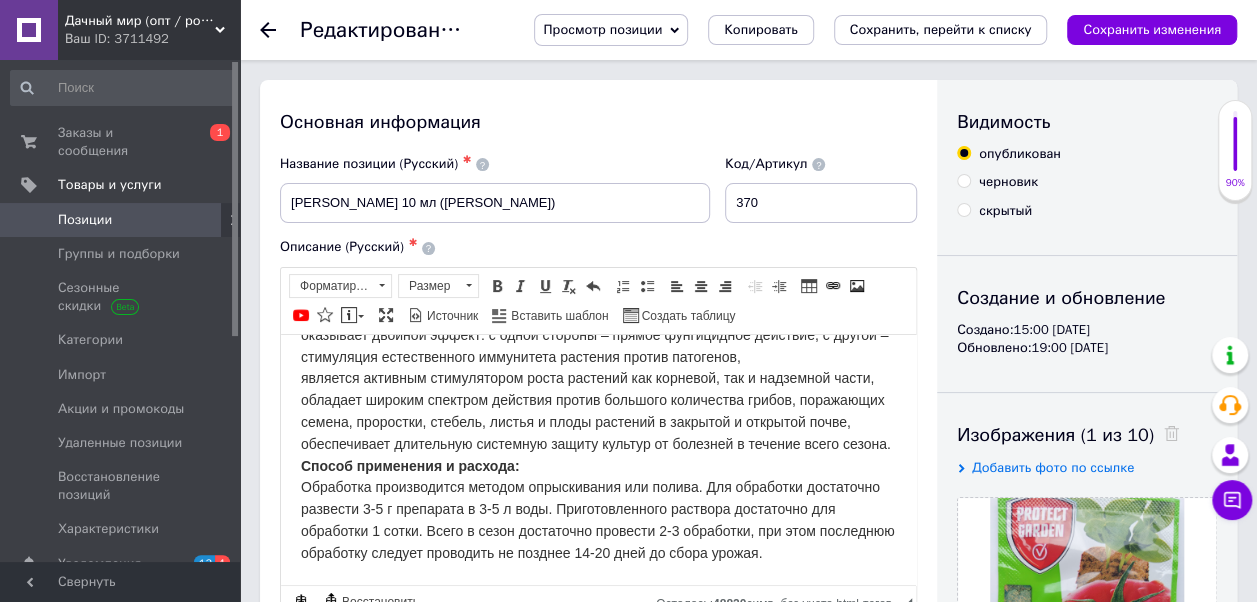 click 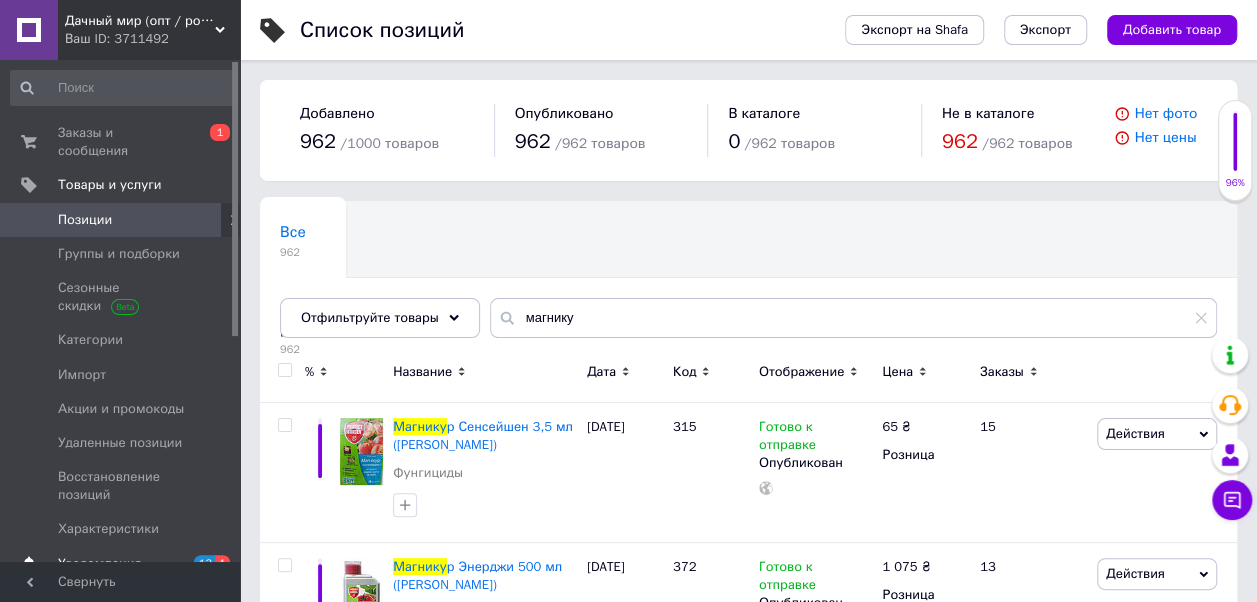 click on "Уведомления" at bounding box center (99, 564) 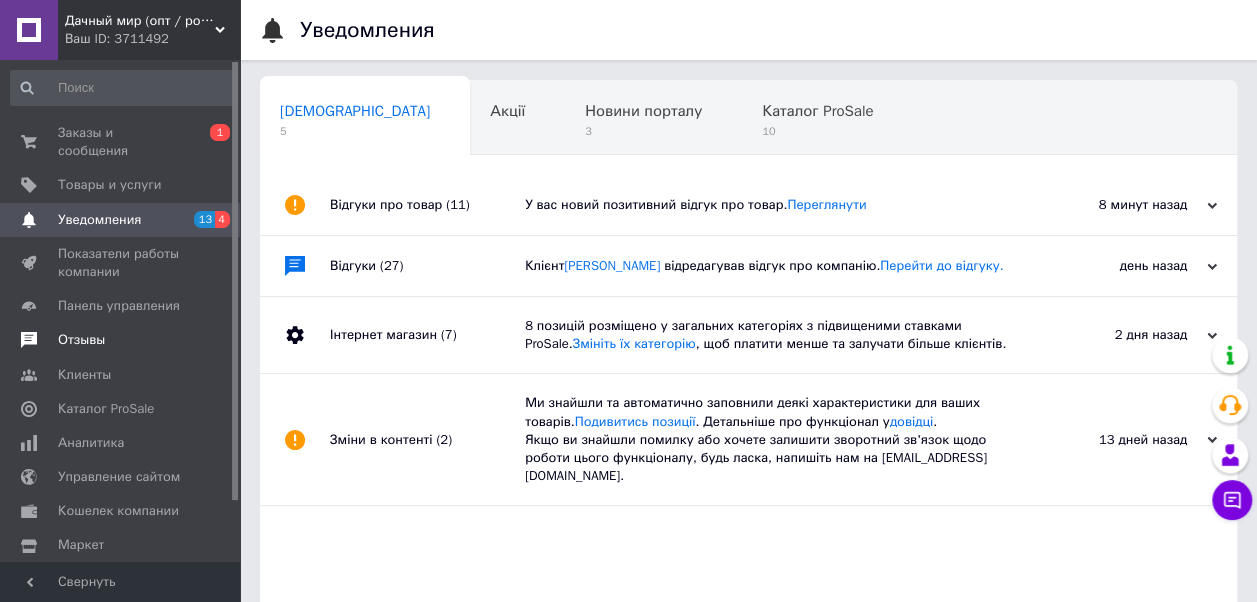 click on "Отзывы" at bounding box center [81, 340] 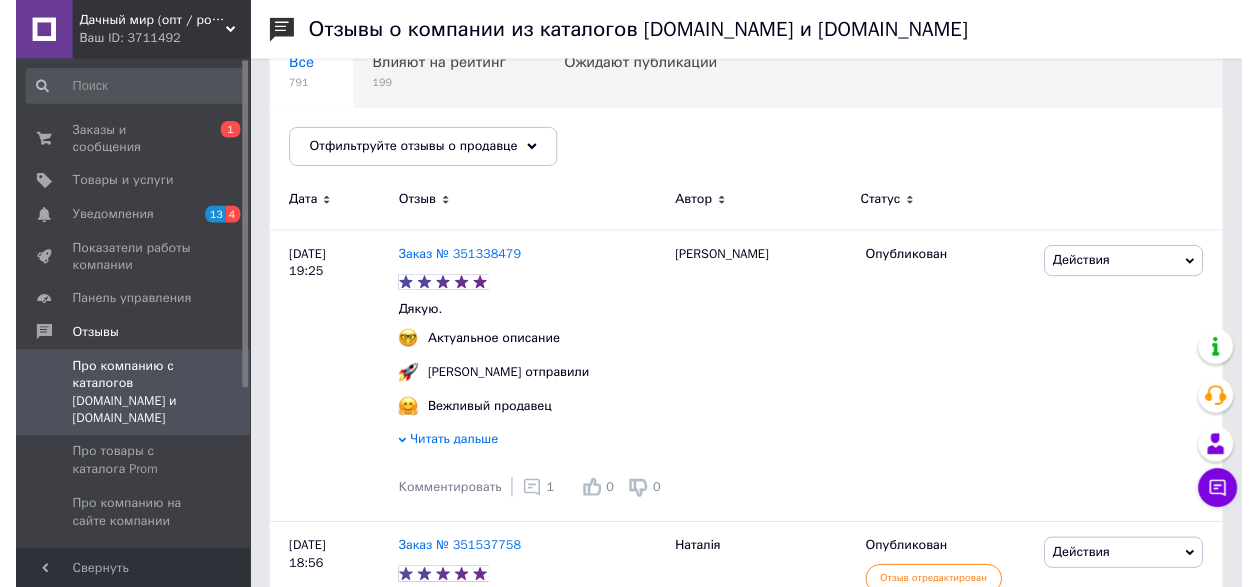 scroll, scrollTop: 200, scrollLeft: 0, axis: vertical 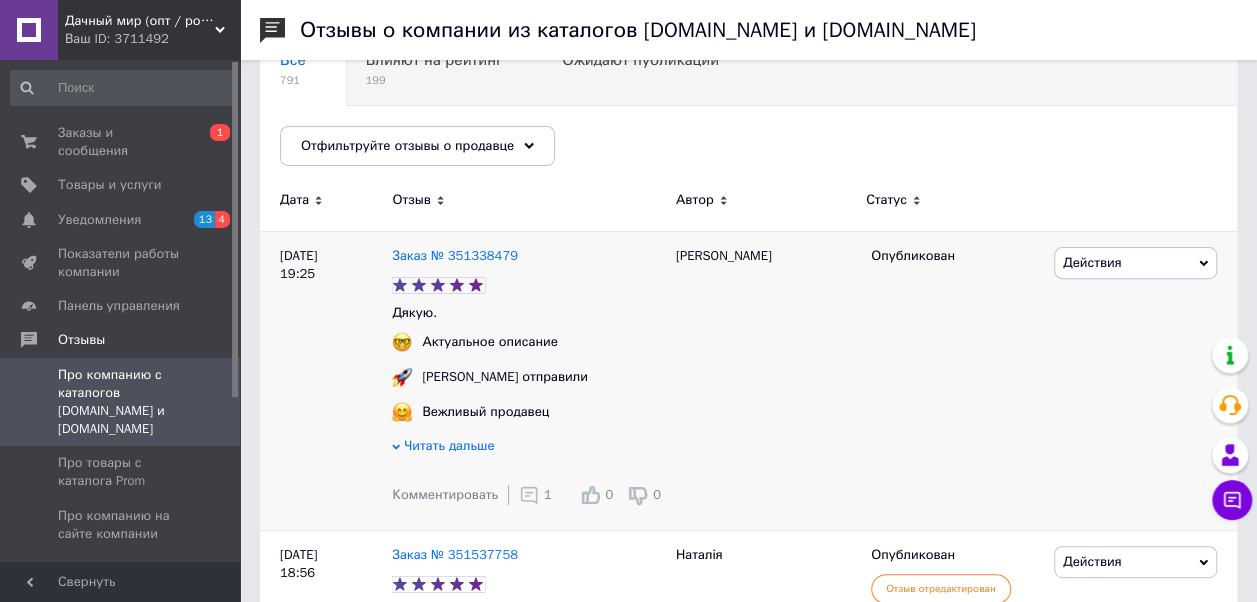 click 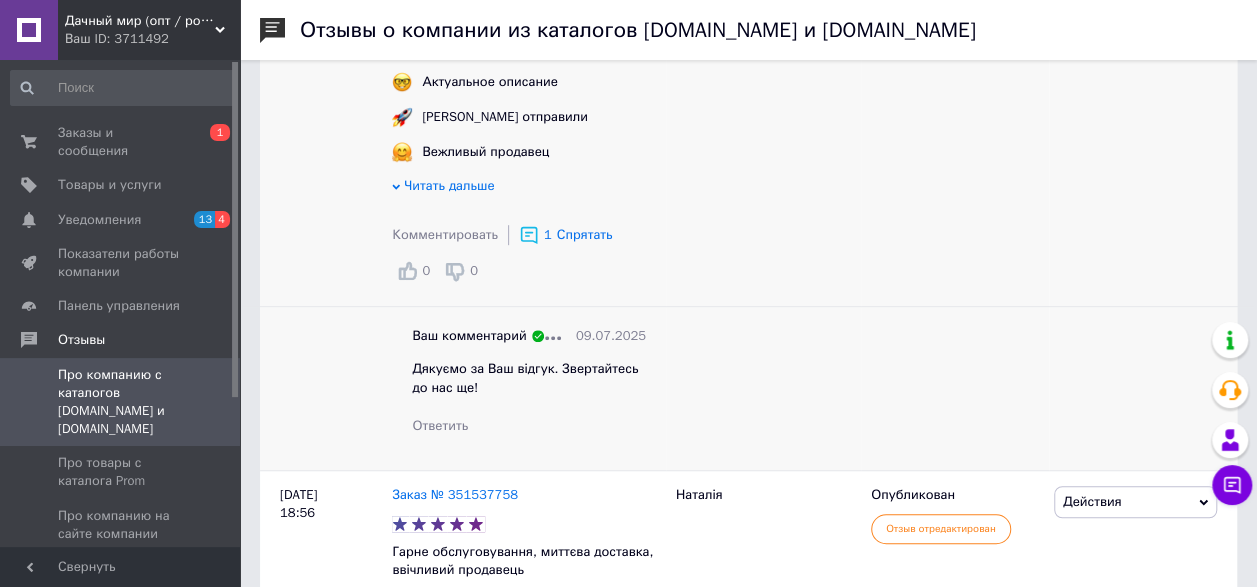 scroll, scrollTop: 500, scrollLeft: 0, axis: vertical 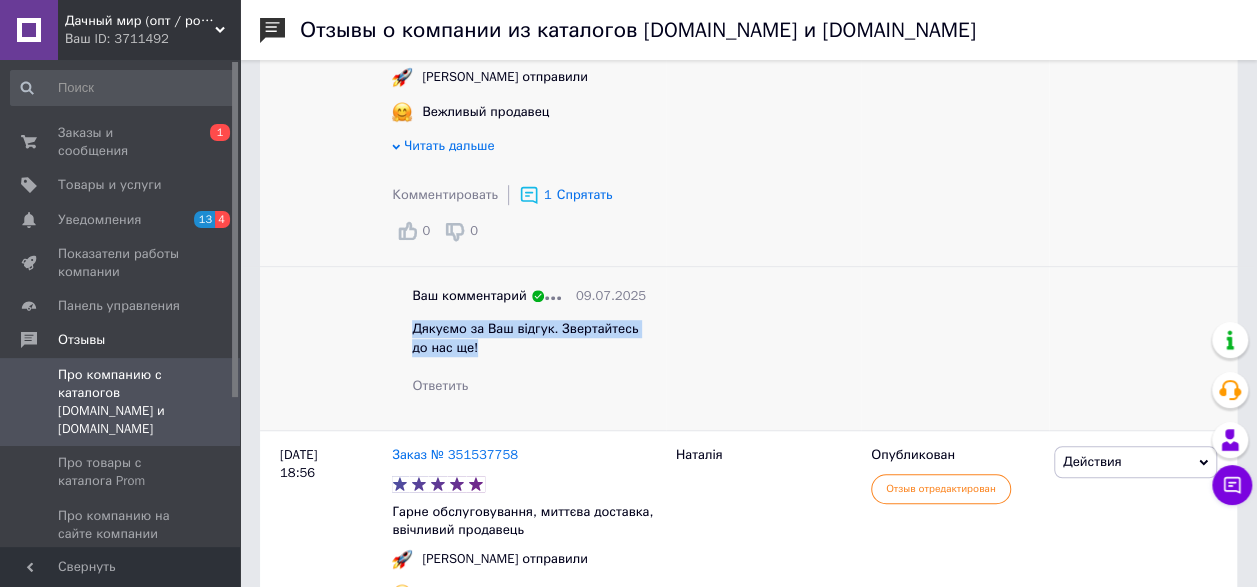 drag, startPoint x: 414, startPoint y: 331, endPoint x: 657, endPoint y: 342, distance: 243.24884 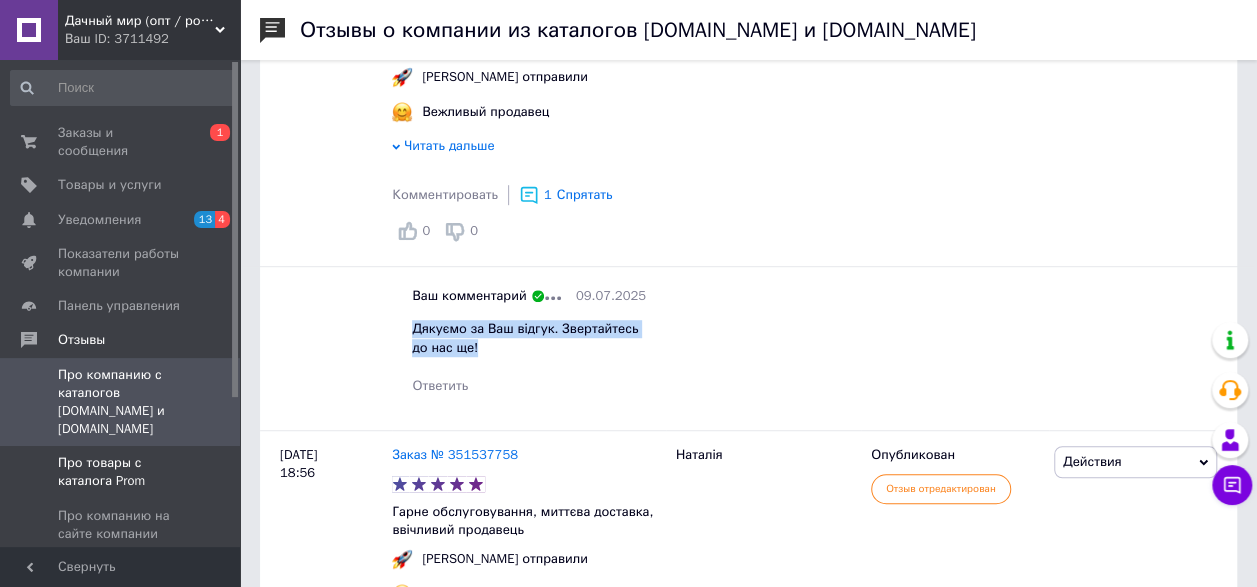click on "Про товары с каталога Prom" at bounding box center [121, 472] 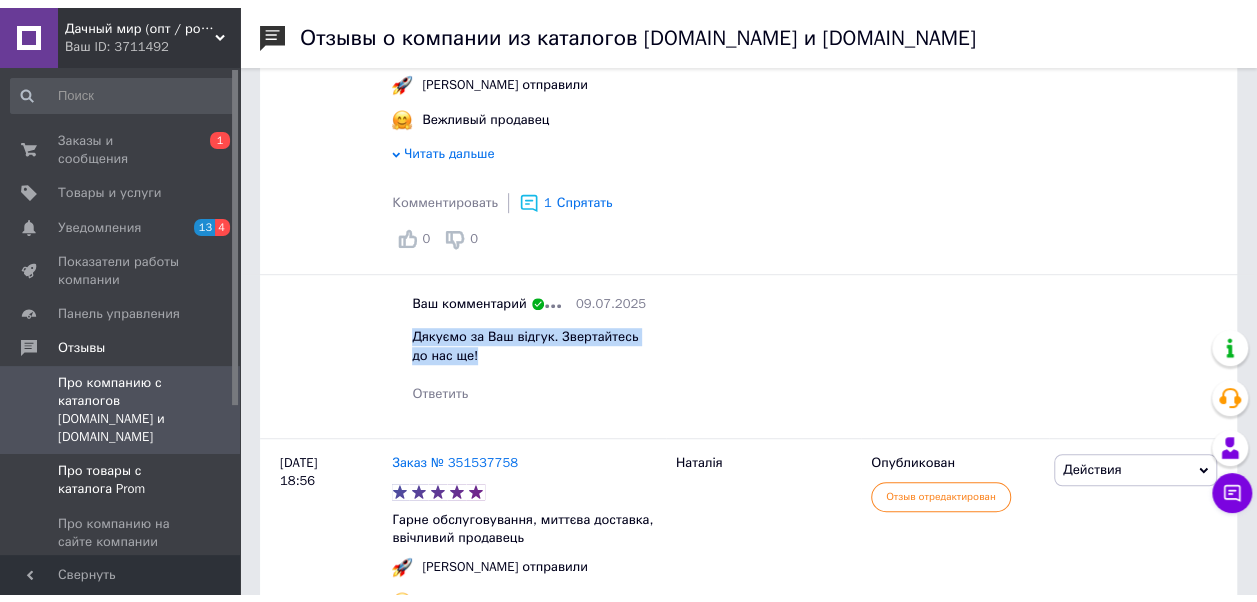 scroll, scrollTop: 0, scrollLeft: 0, axis: both 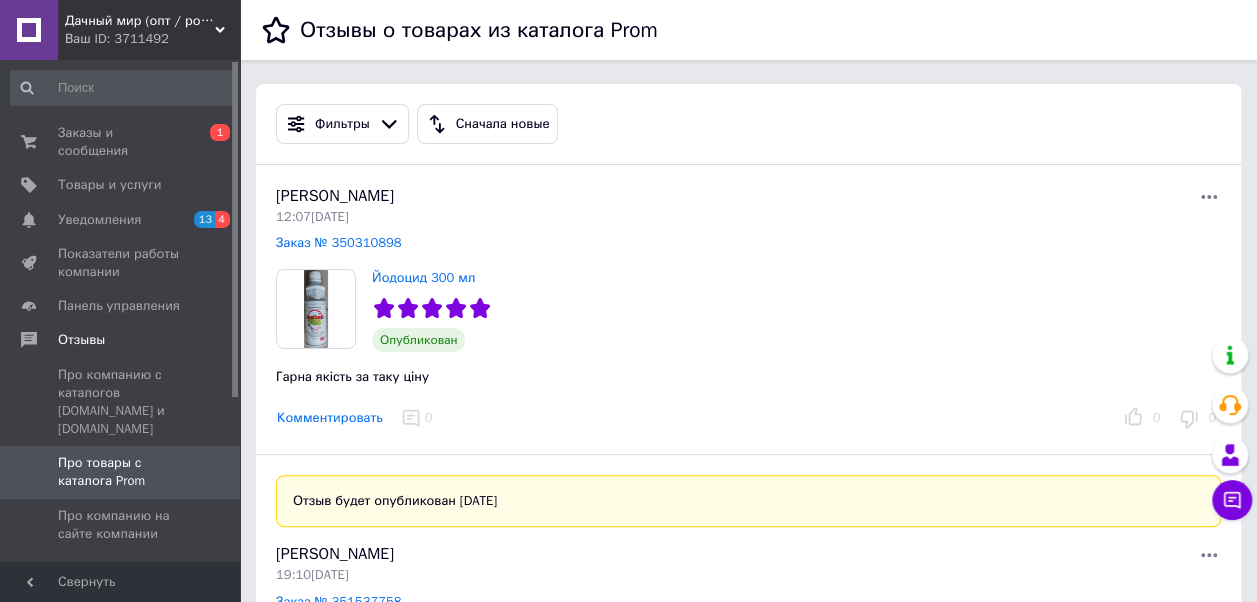 click on "Комментировать" at bounding box center [330, 418] 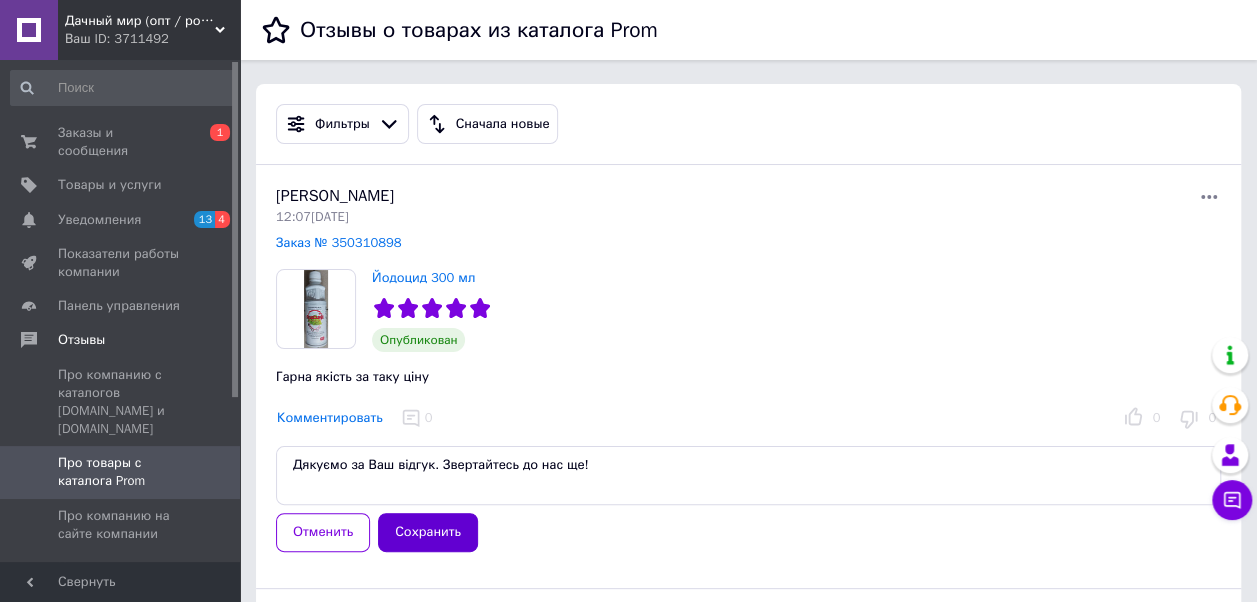 type on "Дякуємо за Ваш відгук. Звертайтесь до нас ще!" 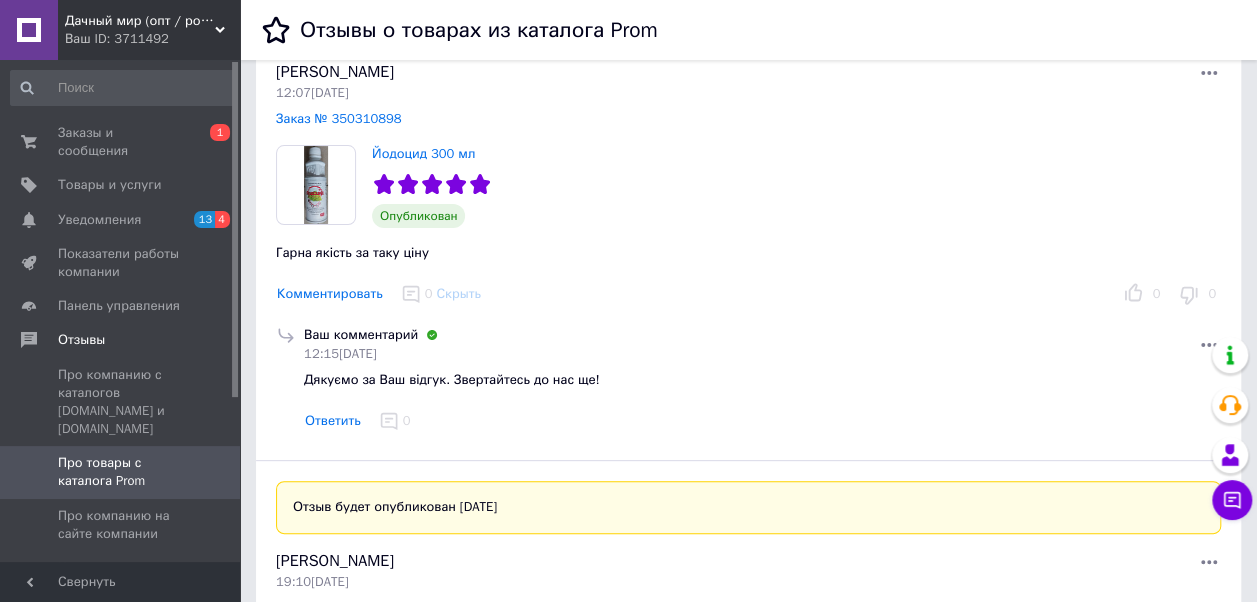 scroll, scrollTop: 0, scrollLeft: 0, axis: both 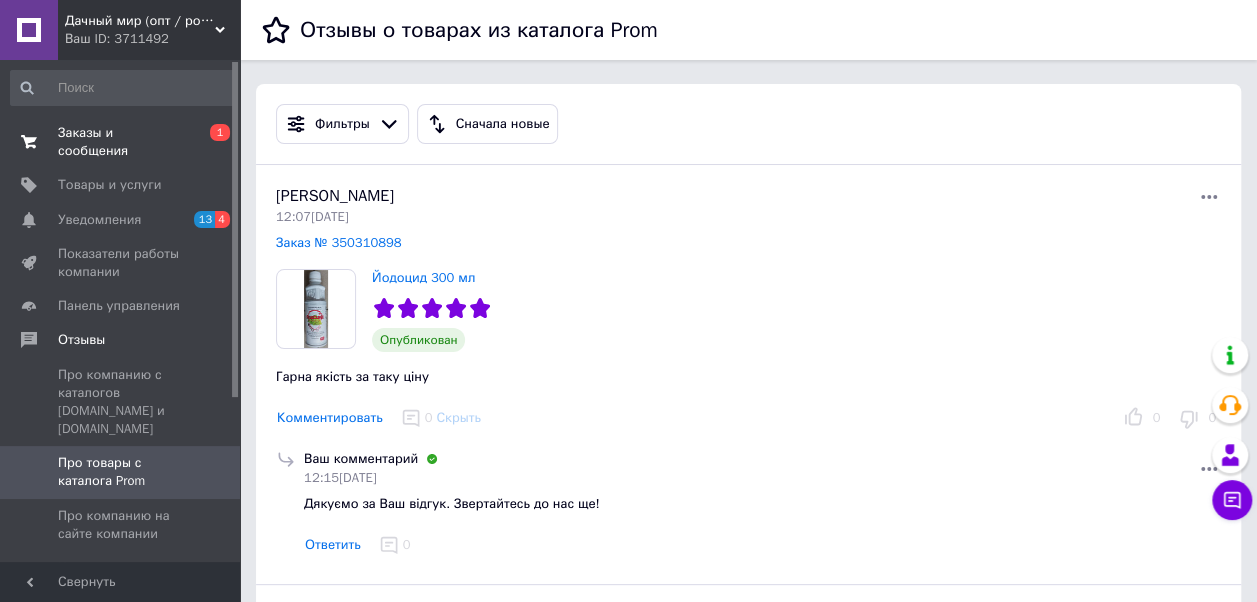 click on "Заказы и сообщения" at bounding box center [121, 142] 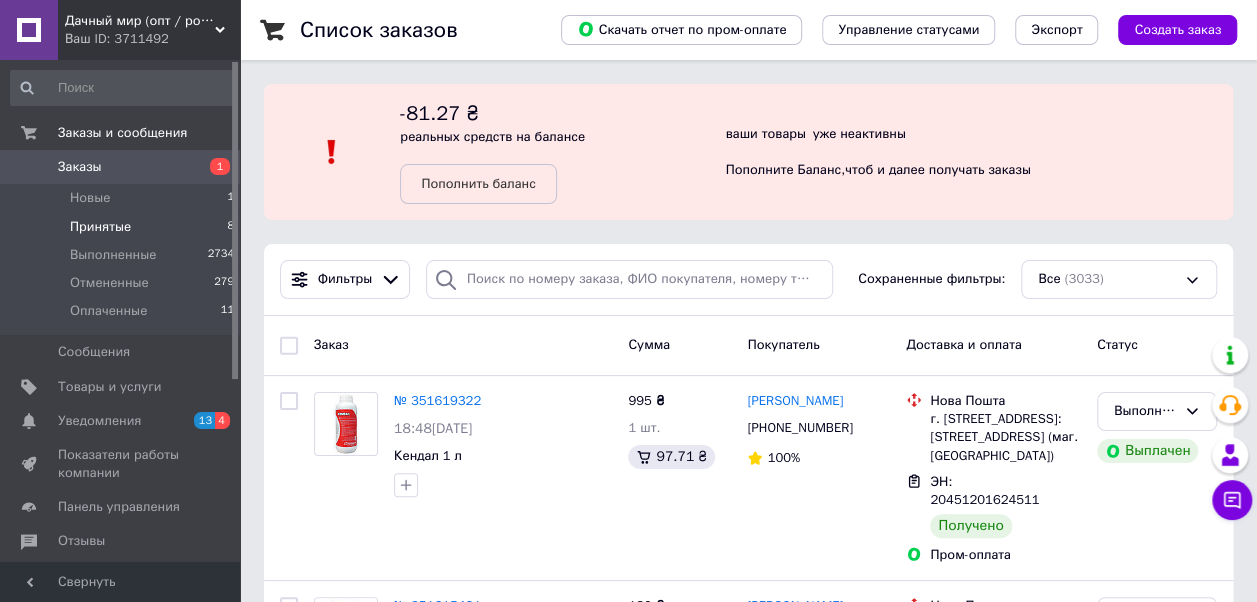 click on "Принятые" at bounding box center [100, 227] 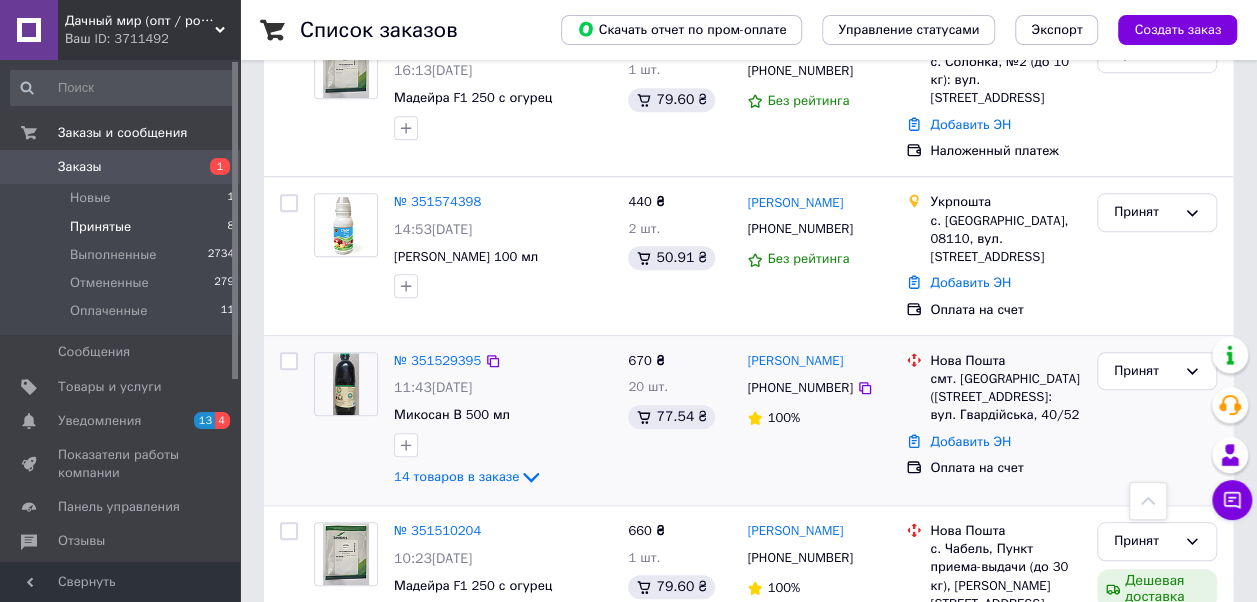 scroll, scrollTop: 700, scrollLeft: 0, axis: vertical 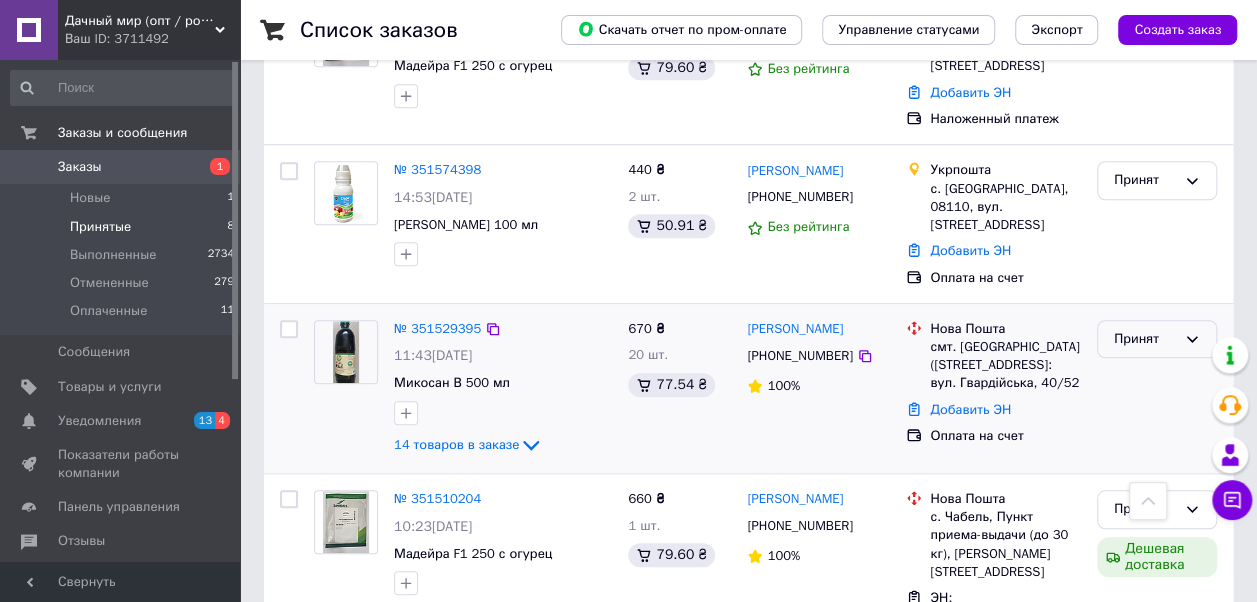 click 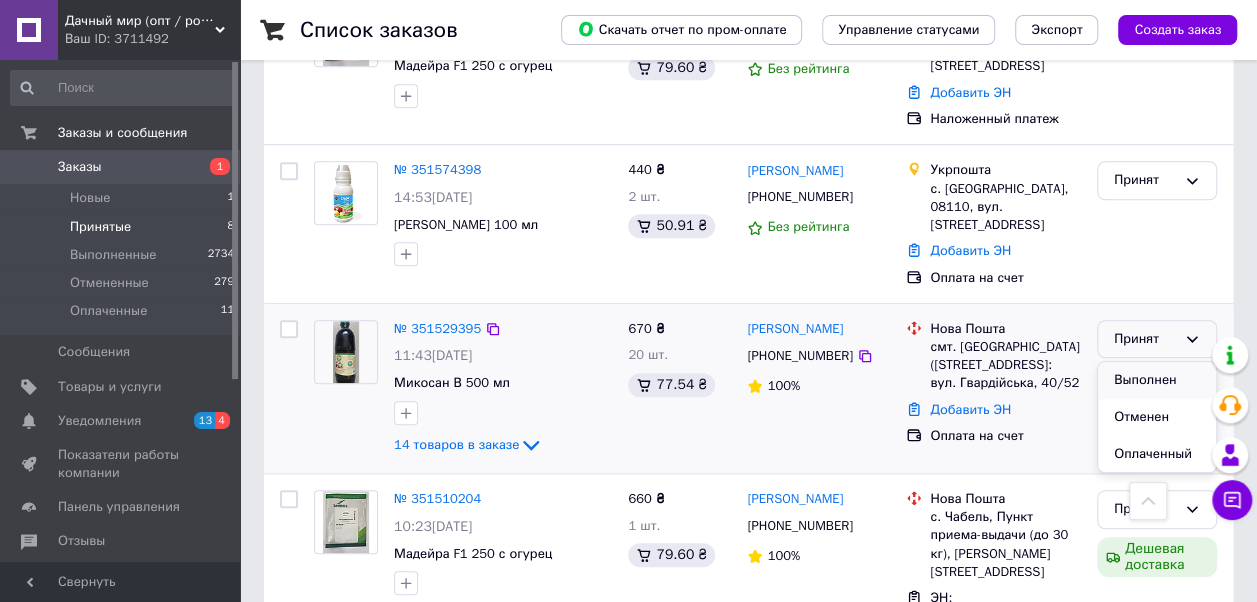 click on "Выполнен" at bounding box center (1157, 380) 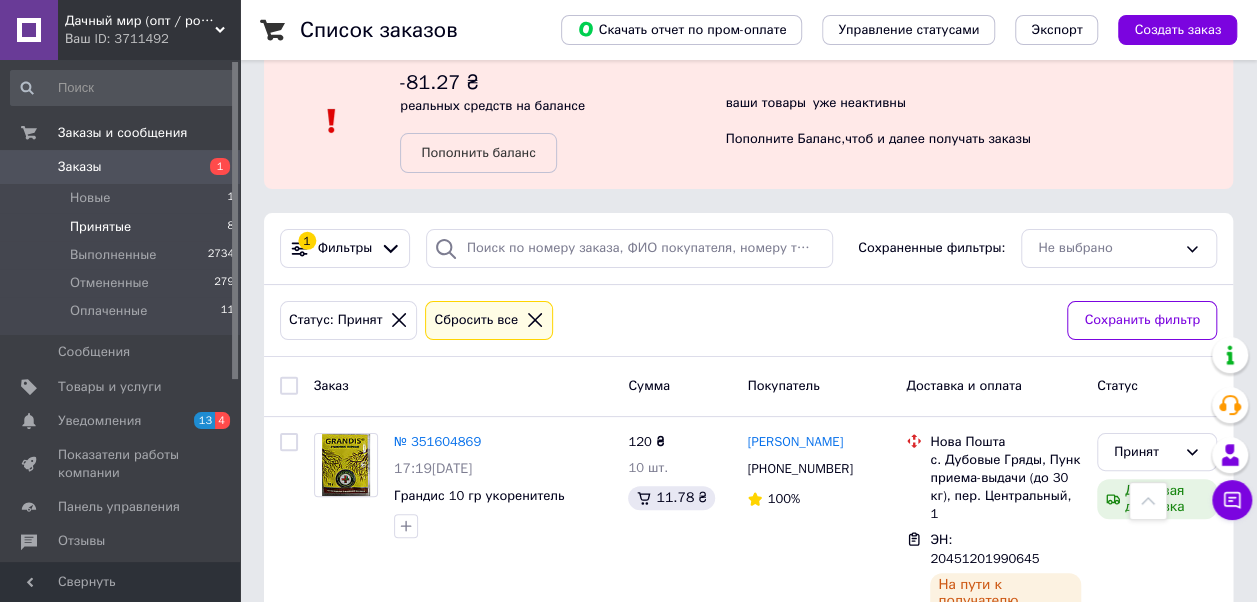 scroll, scrollTop: 0, scrollLeft: 0, axis: both 